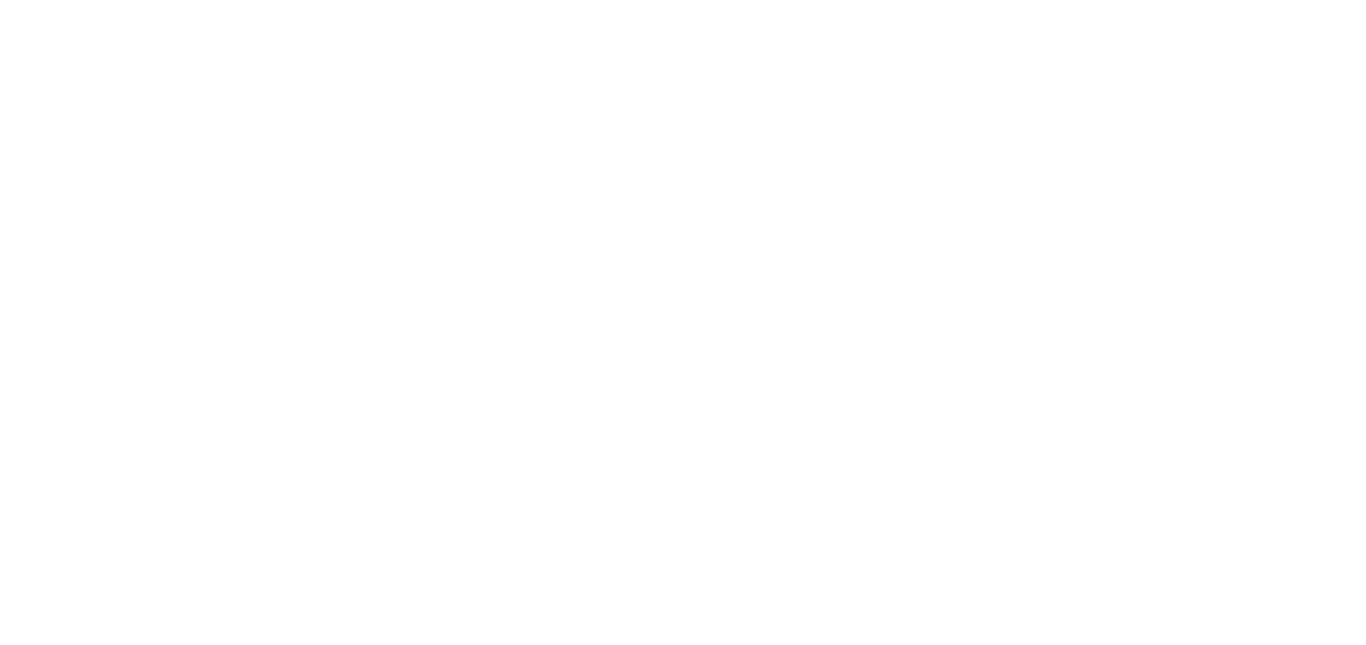 scroll, scrollTop: 0, scrollLeft: 0, axis: both 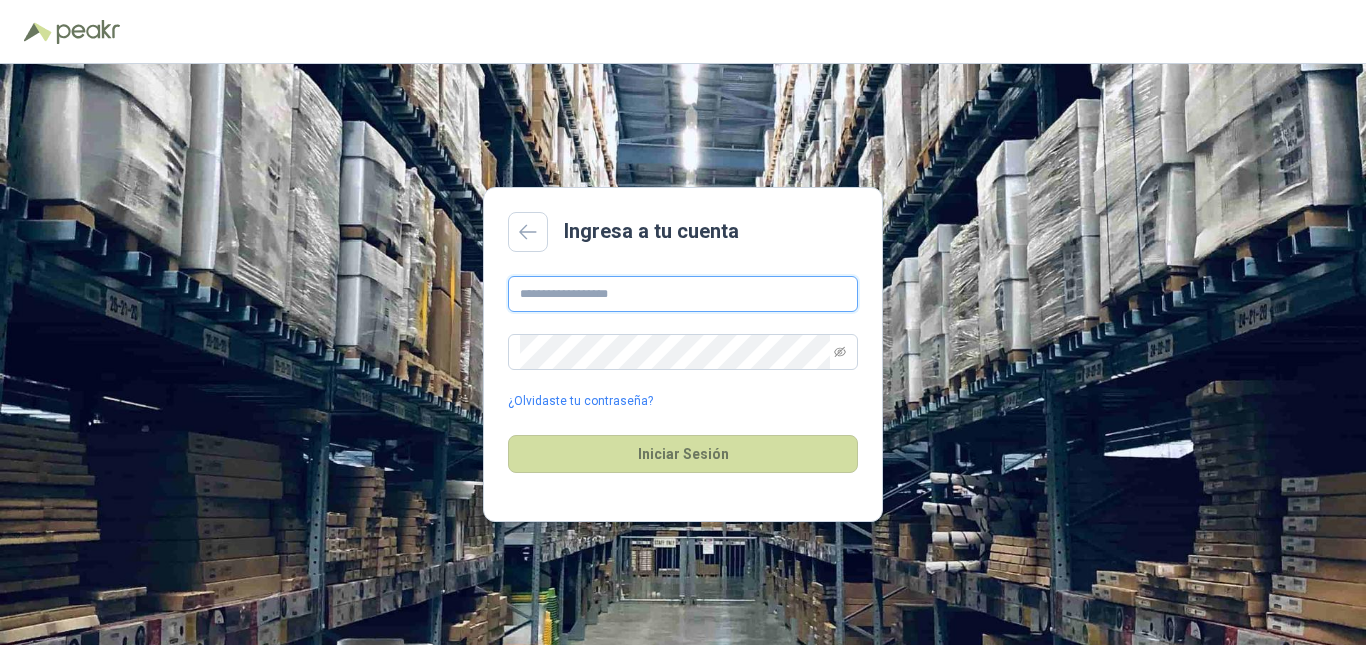 click at bounding box center (683, 294) 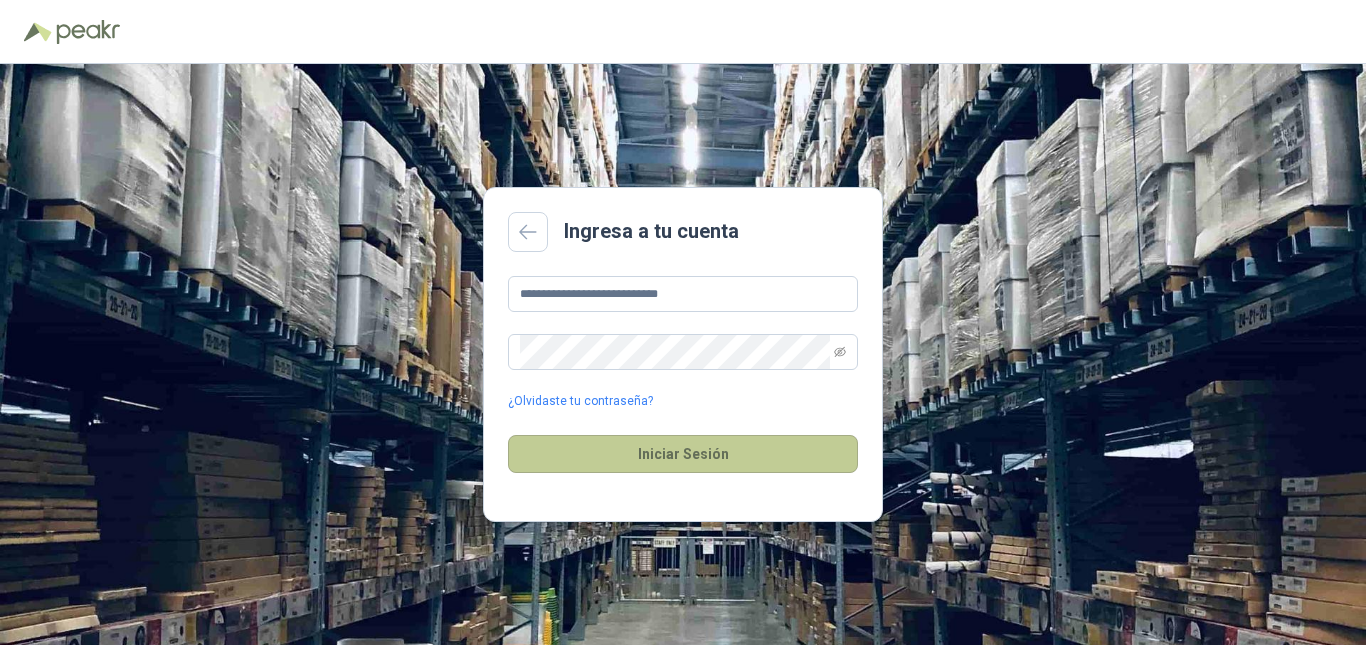 click on "Iniciar Sesión" at bounding box center (683, 454) 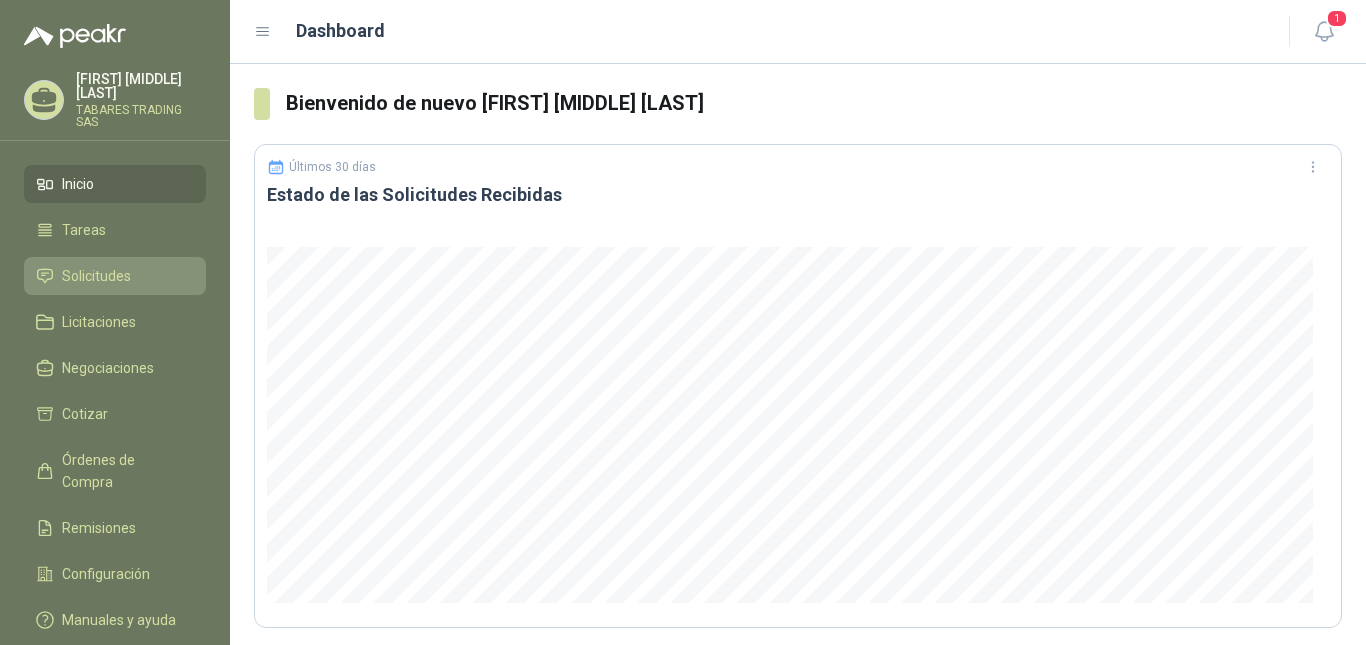 click on "Solicitudes" at bounding box center [96, 276] 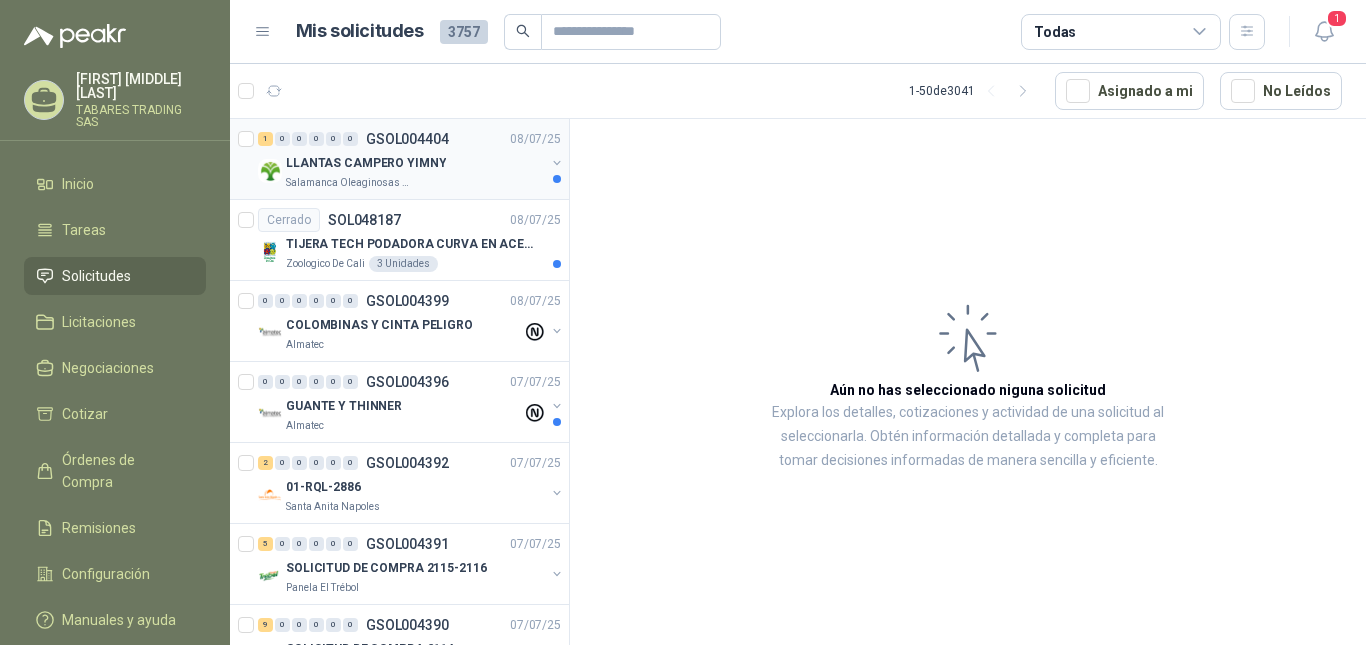 click on "LLANTAS CAMPERO YIMNY" at bounding box center [366, 163] 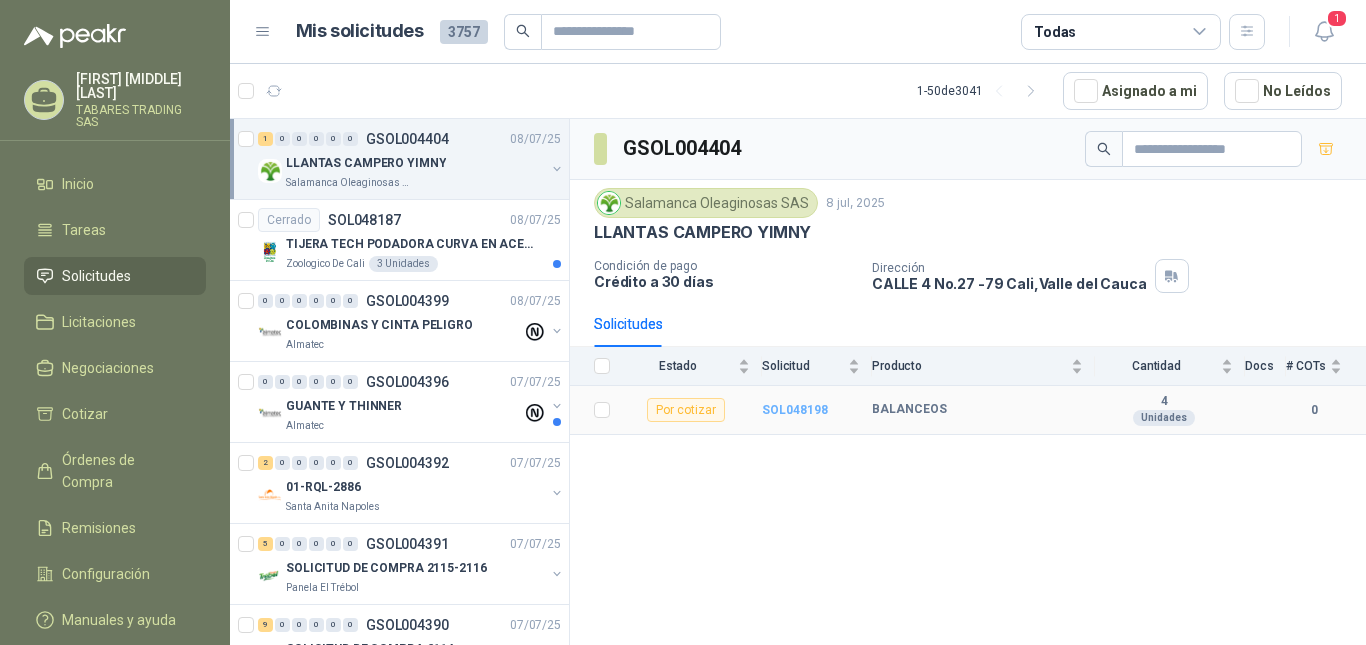 click on "SOL048198" at bounding box center [795, 410] 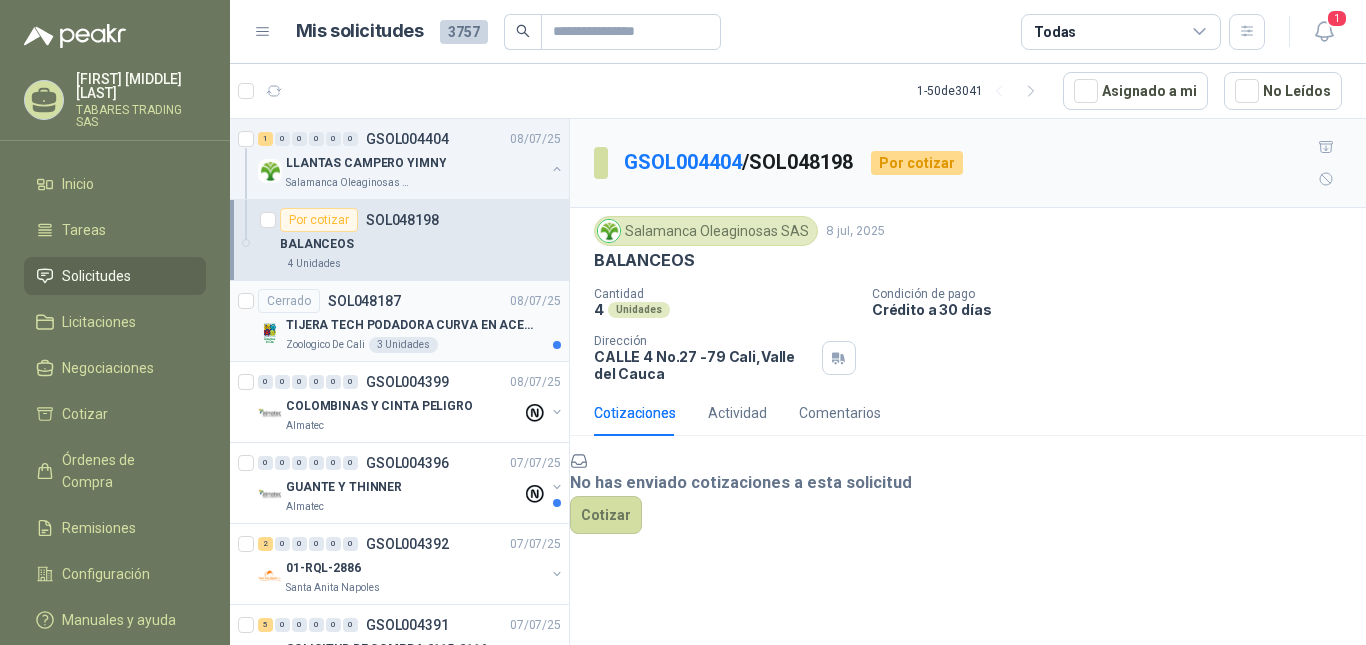 click on "TIJERA TECH PODADORA CURVA EN ACERO" at bounding box center [410, 325] 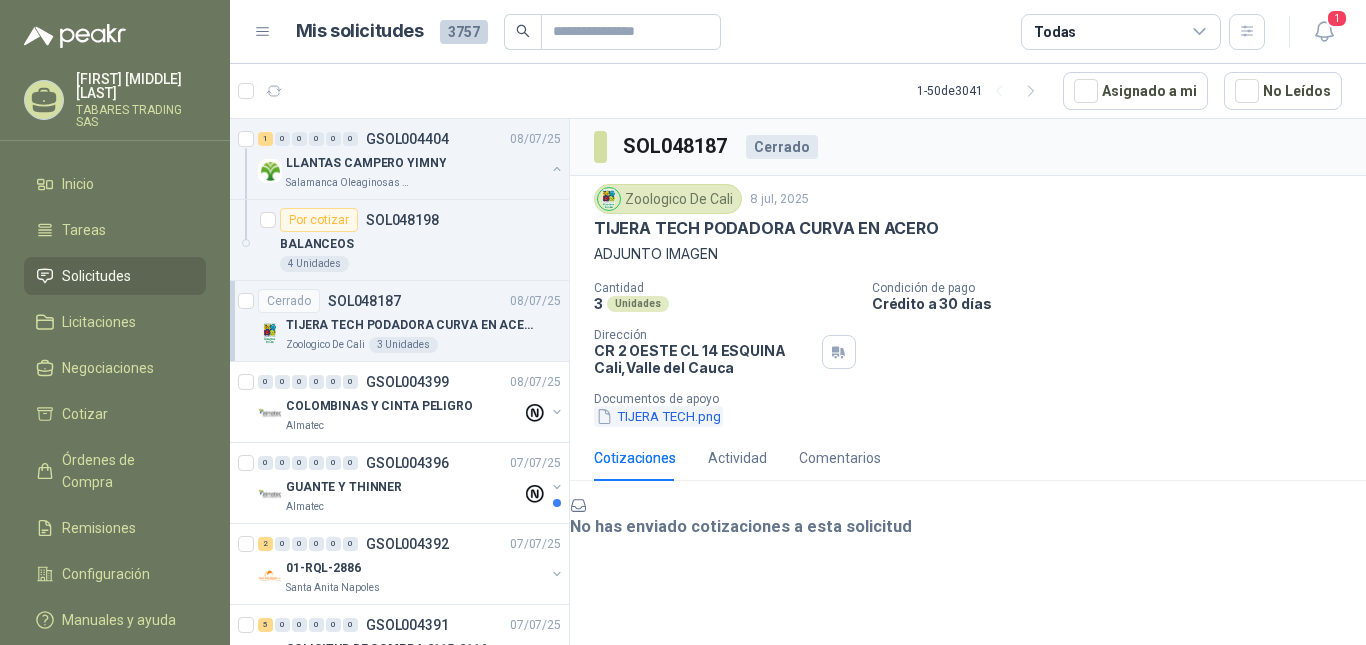 click on "TIJERA TECH.png" at bounding box center (658, 416) 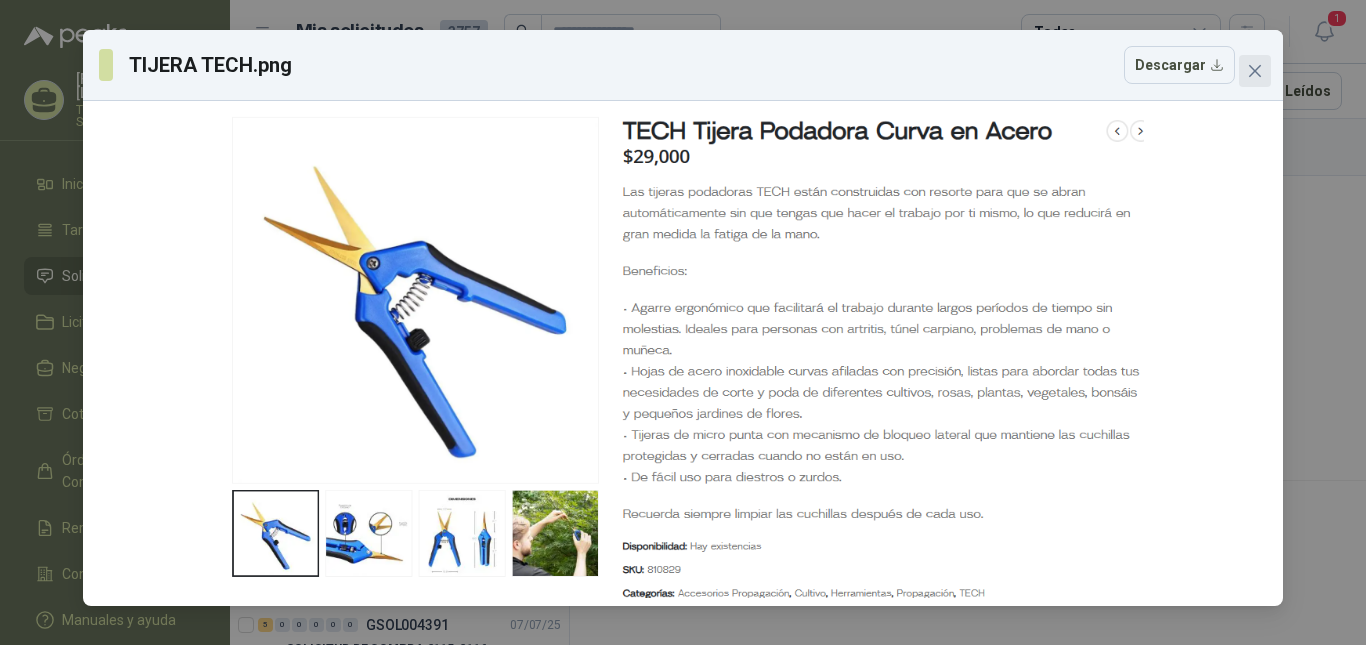 click at bounding box center (1255, 71) 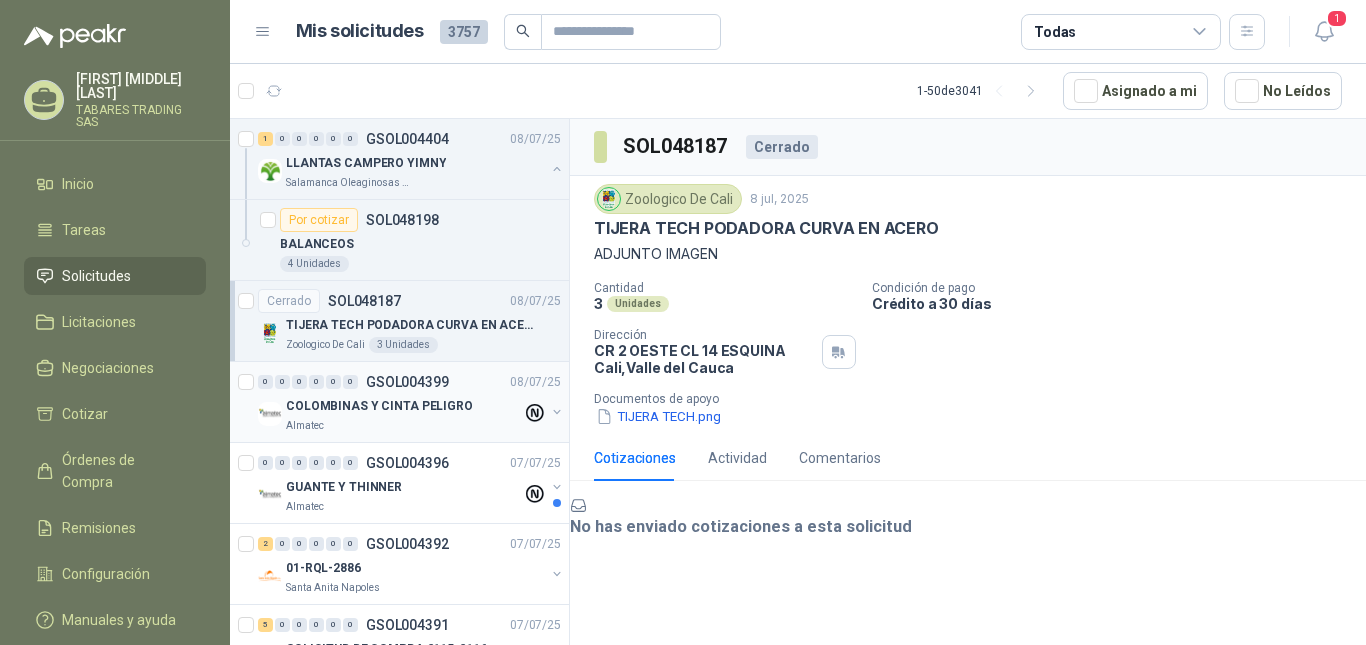 click on "COLOMBINAS Y CINTA PELIGRO" at bounding box center (379, 406) 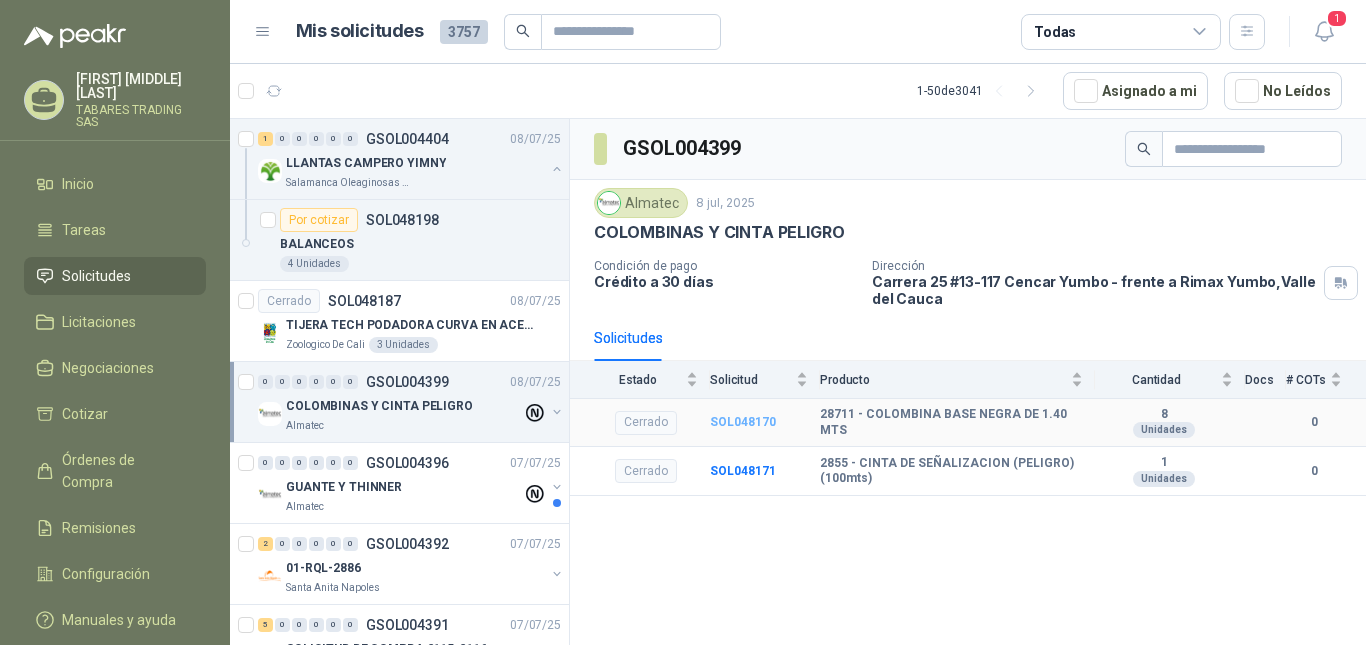 click on "SOL048170" at bounding box center [743, 422] 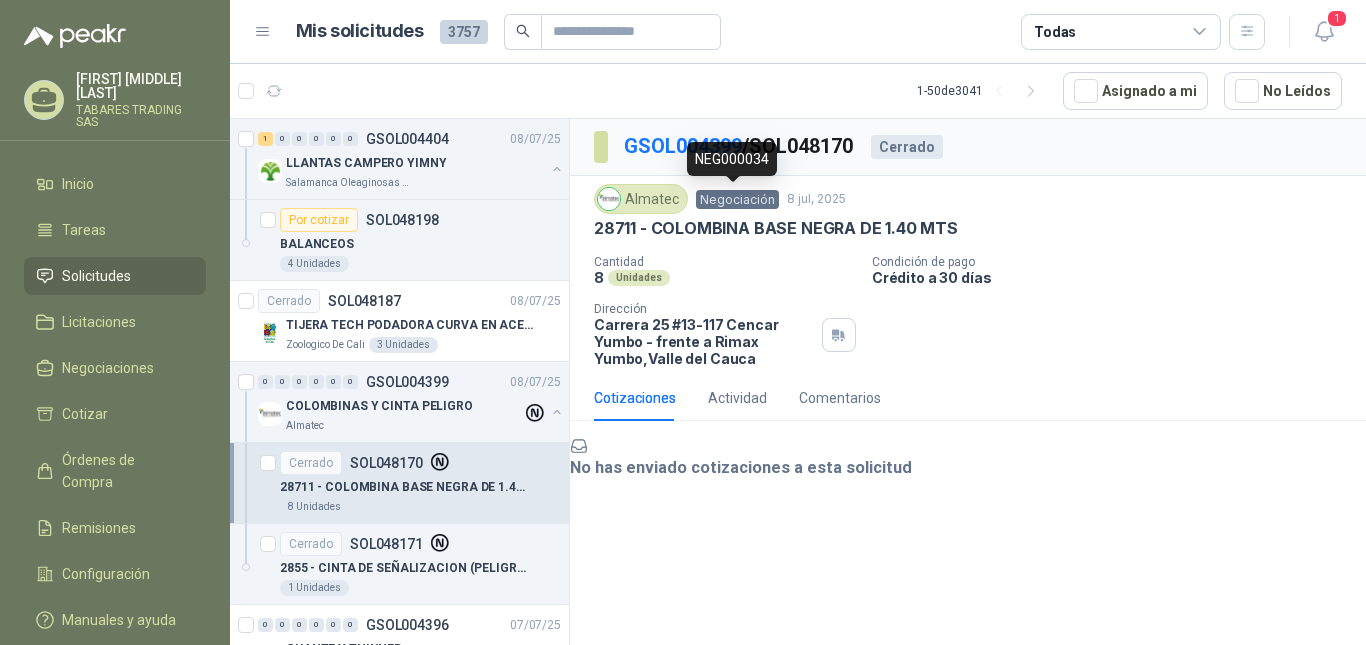 click on "Negociación" at bounding box center [737, 199] 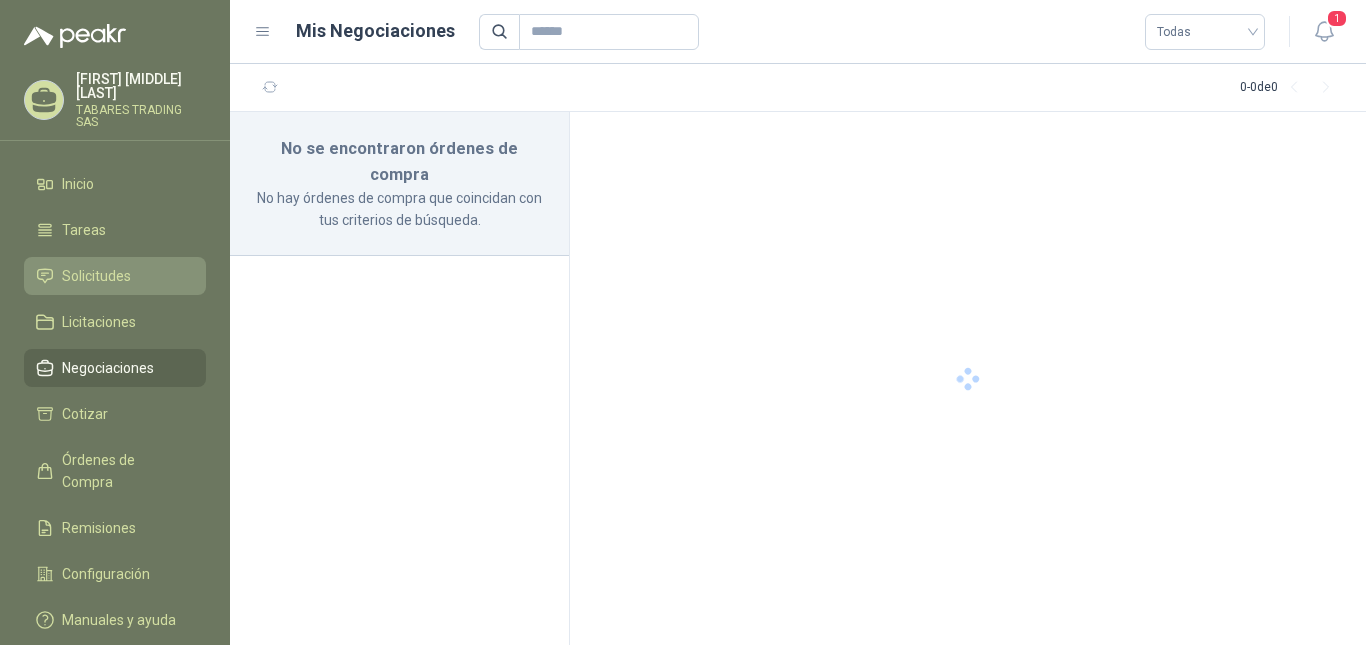 click on "Solicitudes" at bounding box center [96, 276] 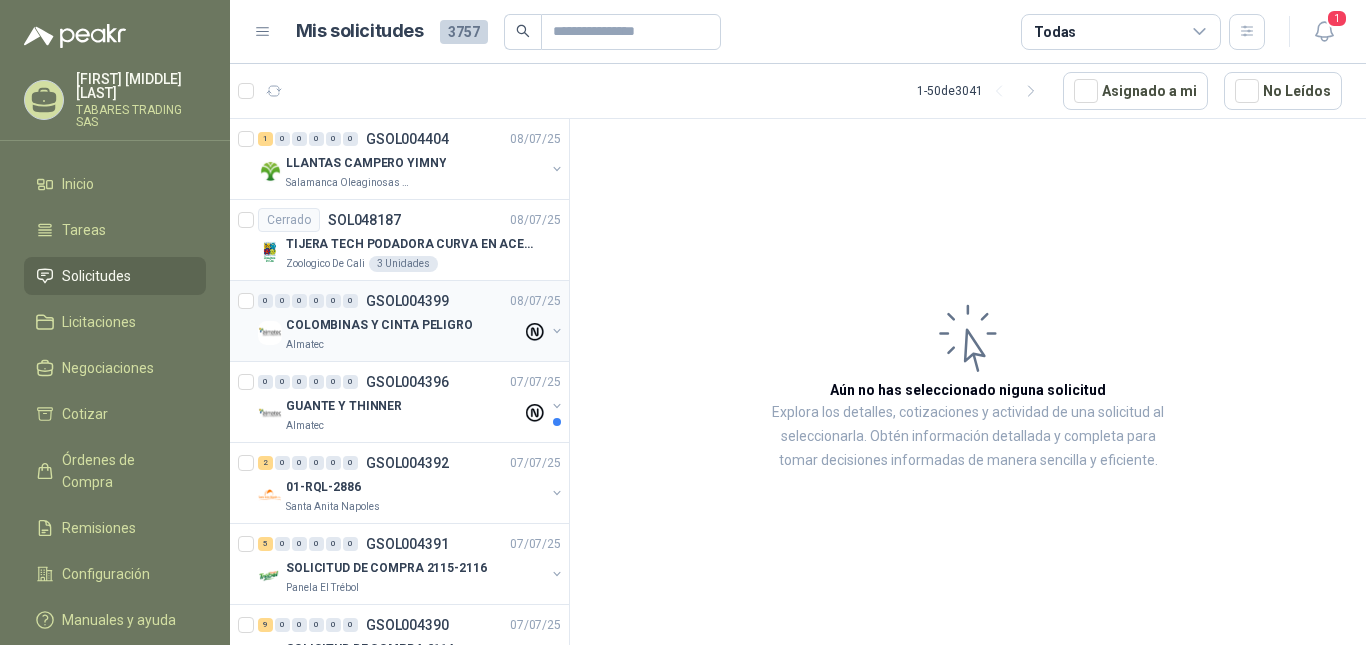 click on "COLOMBINAS Y CINTA PELIGRO" at bounding box center [379, 325] 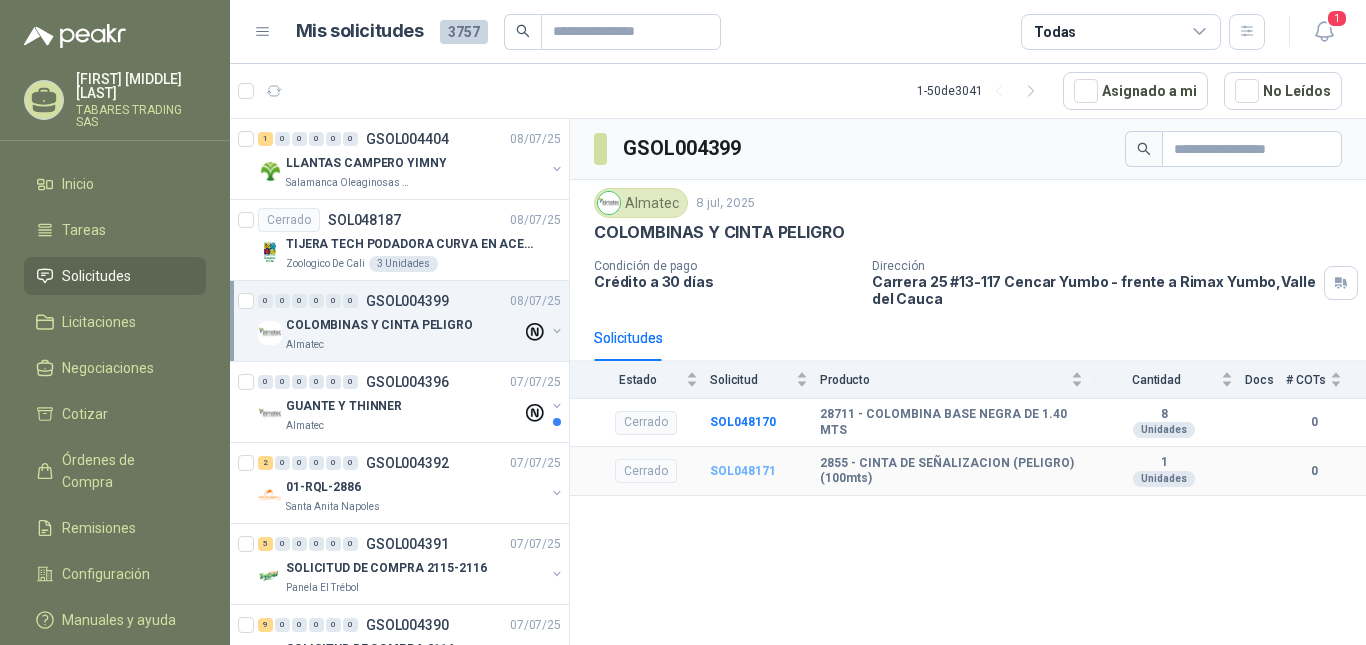 click on "SOL048171" at bounding box center (743, 471) 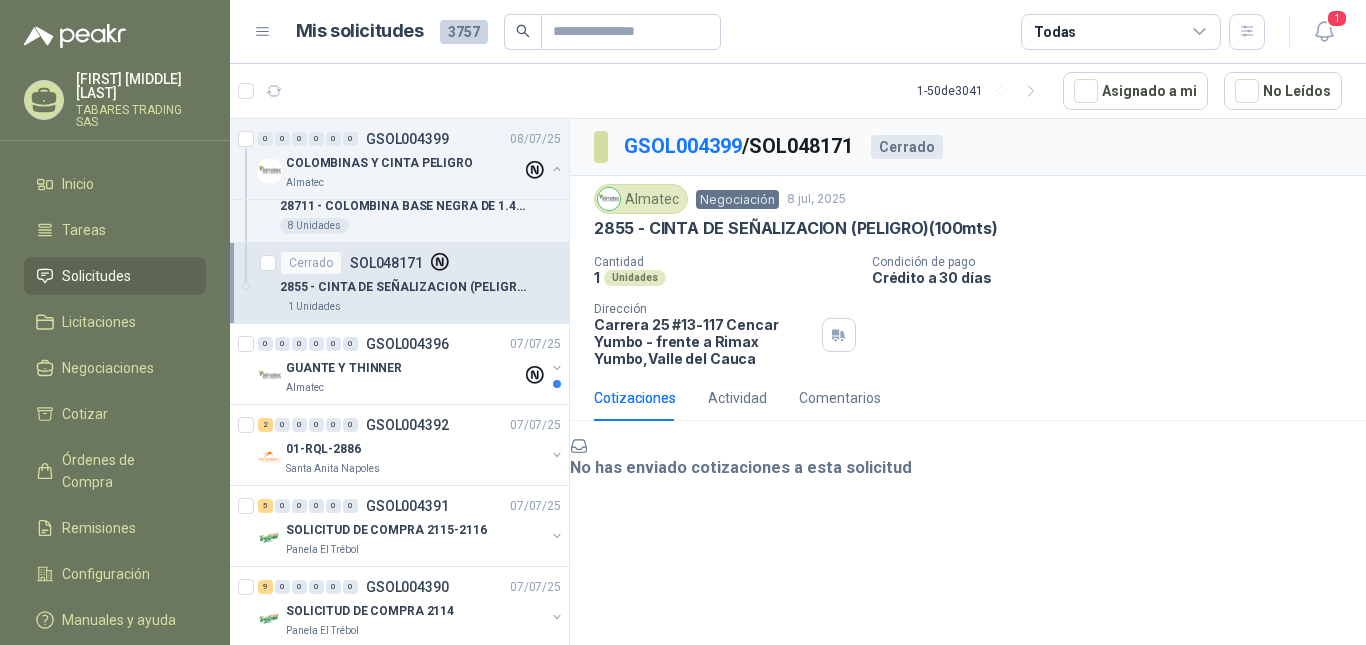 scroll, scrollTop: 267, scrollLeft: 0, axis: vertical 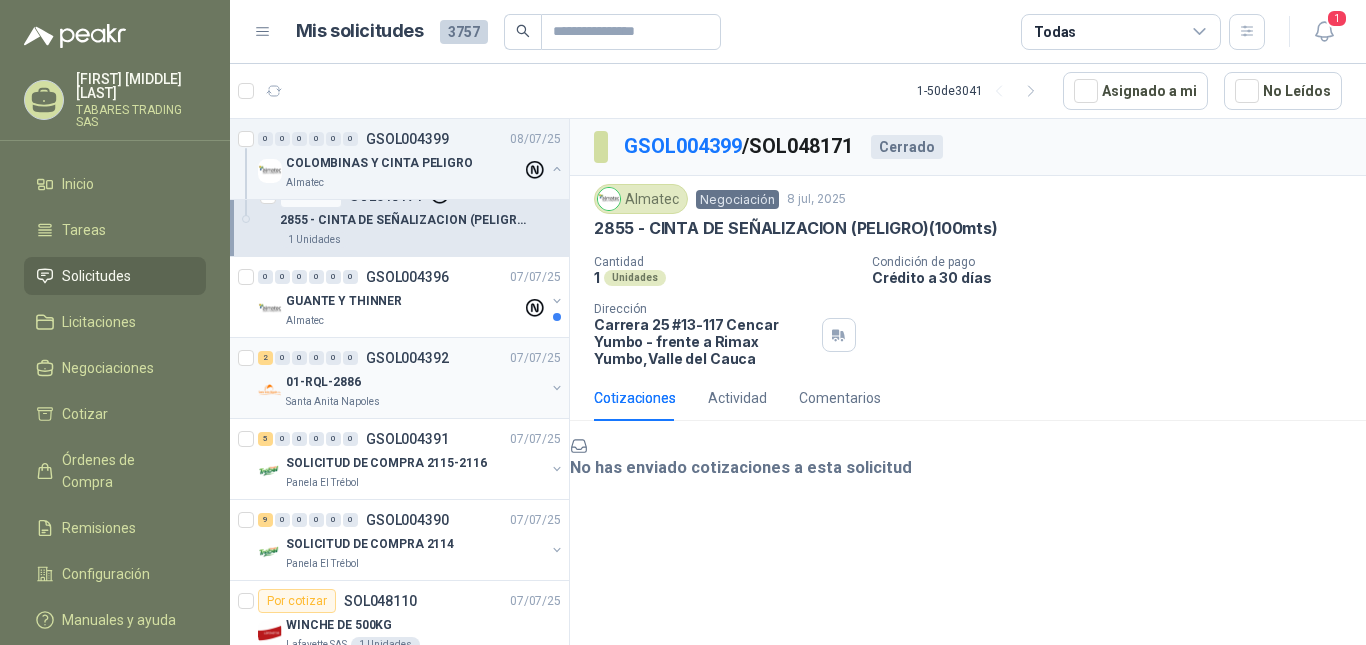click on "01-RQL-2886" at bounding box center [415, 382] 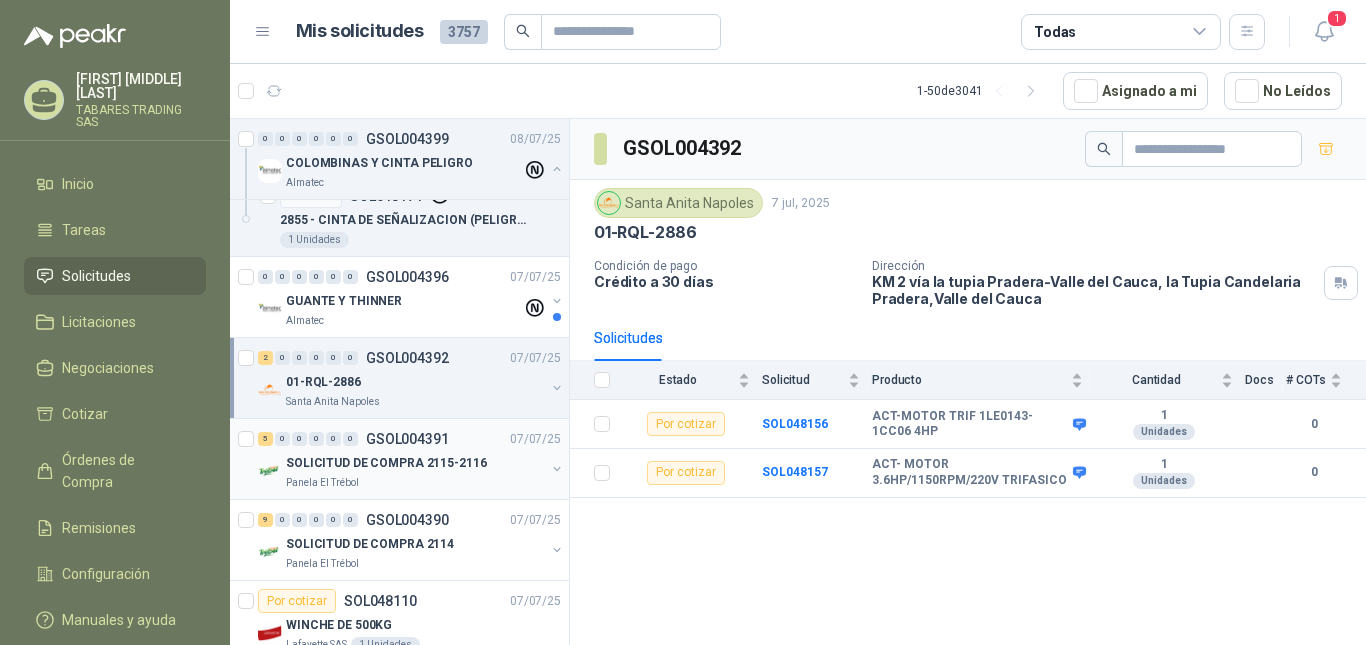click on "SOLICITUD DE COMPRA 2115-2116" at bounding box center (386, 463) 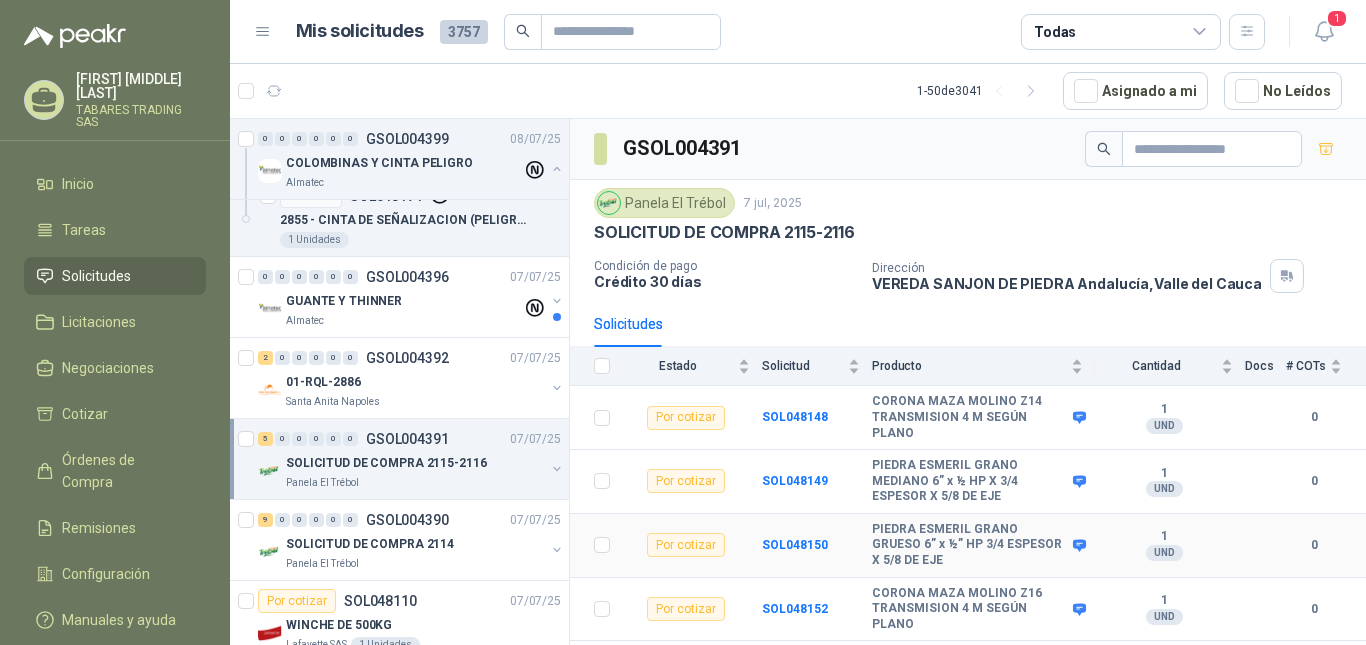 scroll, scrollTop: 53, scrollLeft: 0, axis: vertical 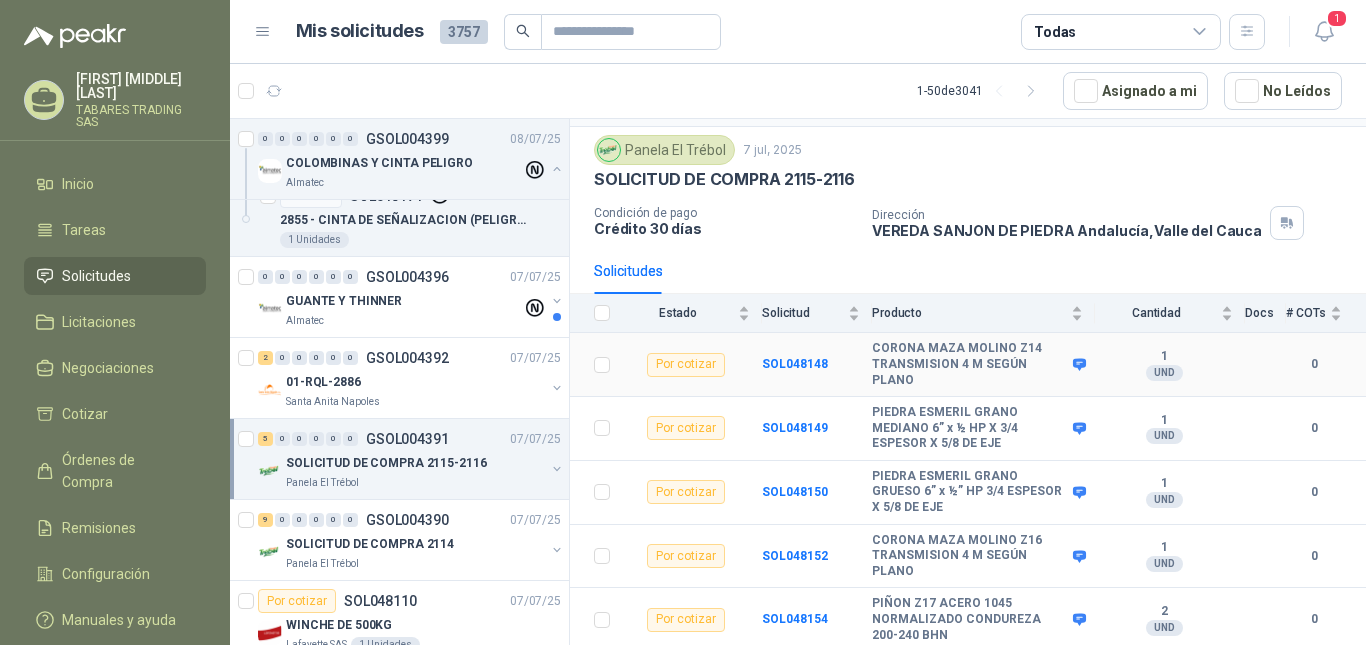 click on "SOL048148" at bounding box center (817, 365) 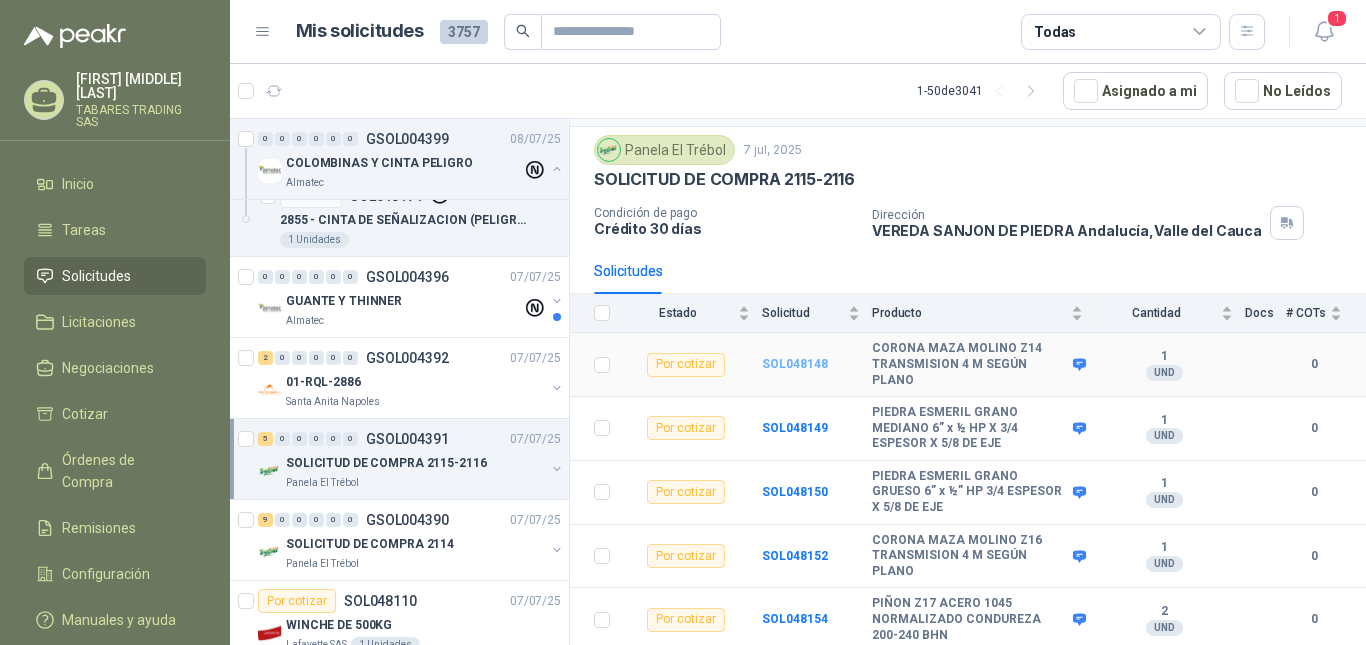 click on "SOL048148" at bounding box center (795, 364) 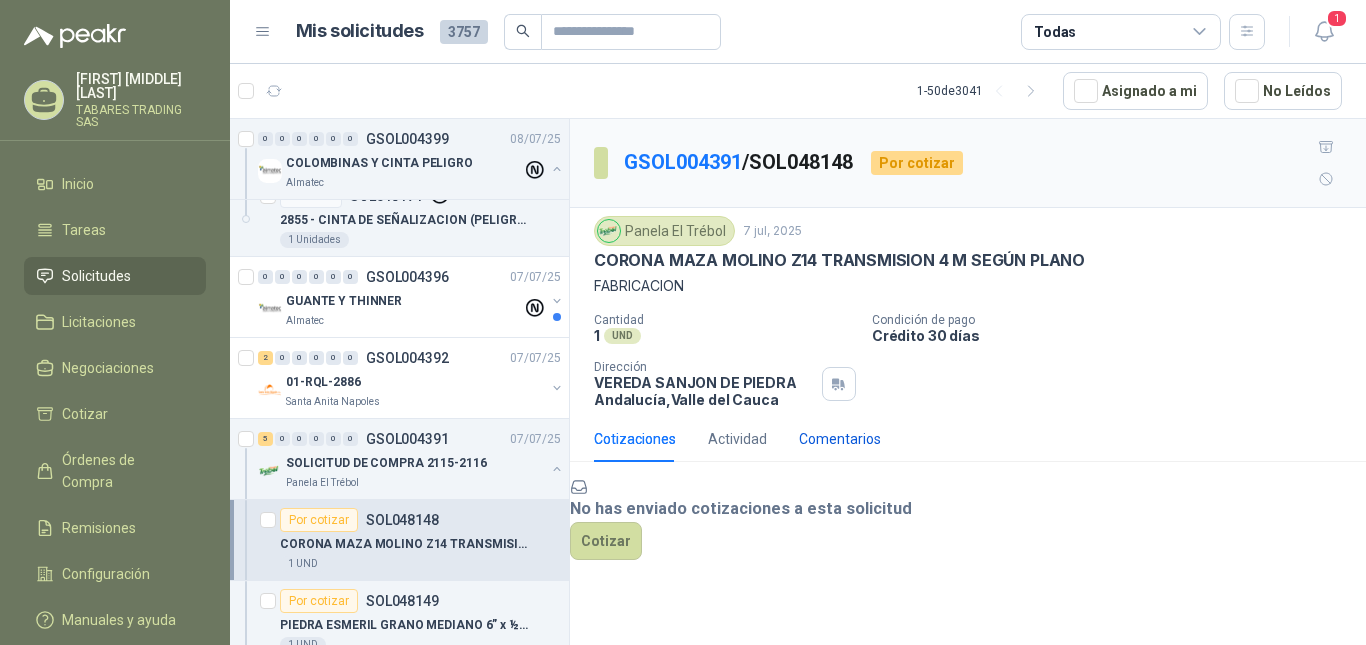 click on "Comentarios" at bounding box center [840, 439] 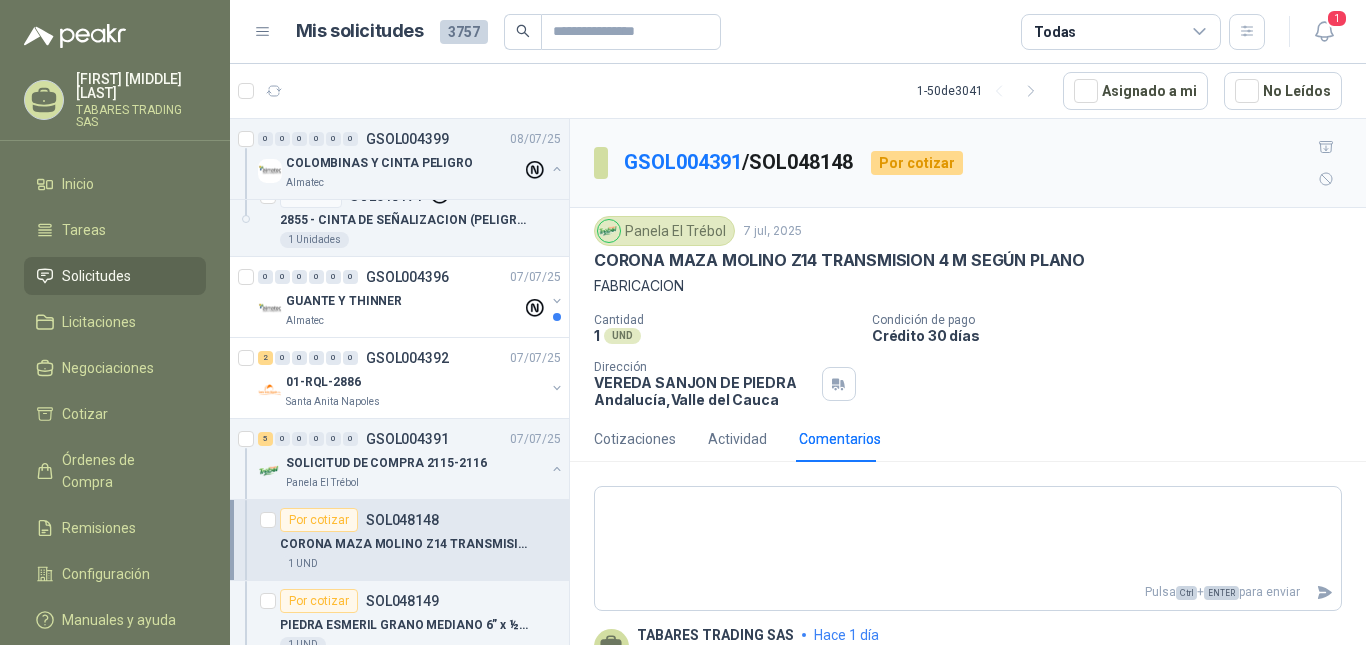 scroll, scrollTop: 63, scrollLeft: 0, axis: vertical 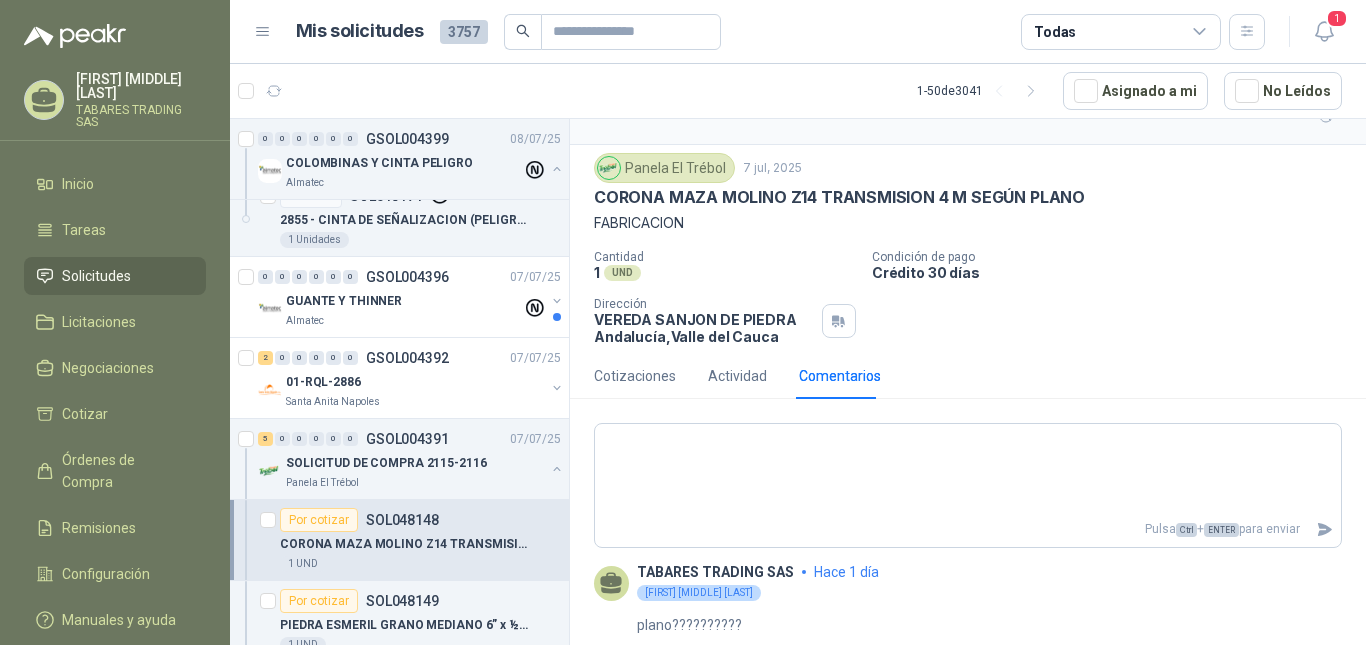 click on "[FIRST] [MIDDLE] [LAST]" at bounding box center [141, 86] 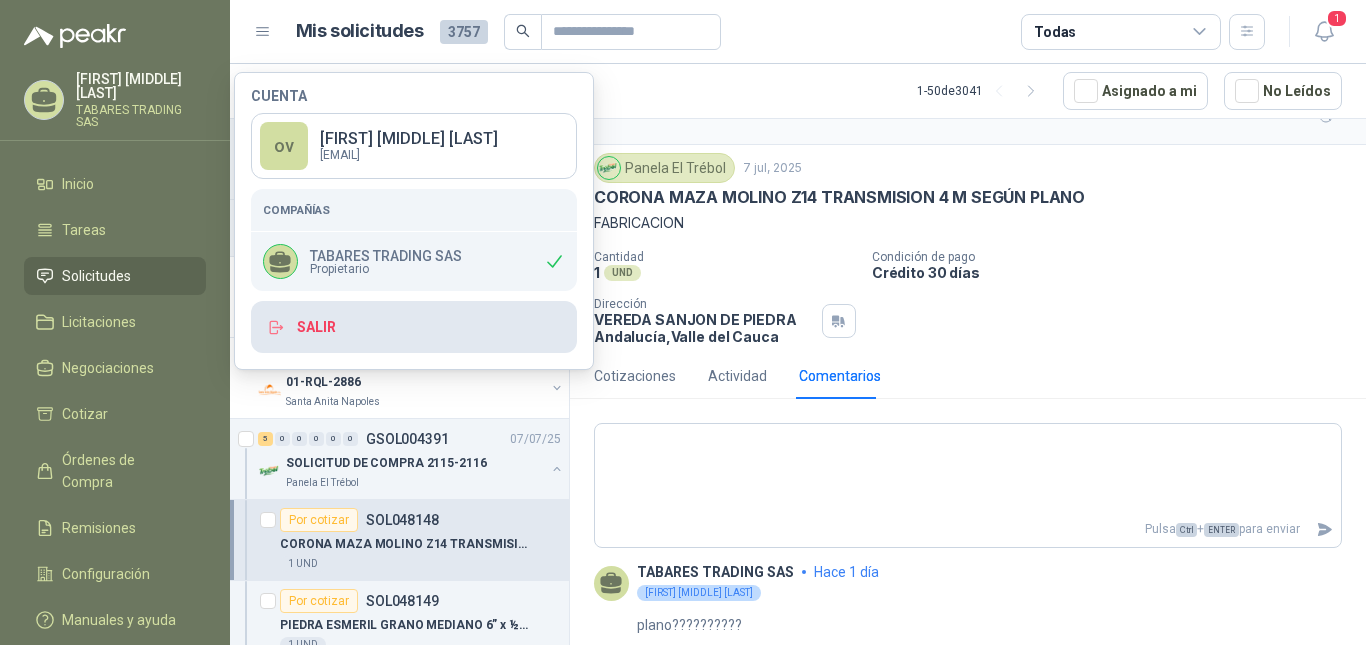 click on "Salir" at bounding box center (414, 327) 